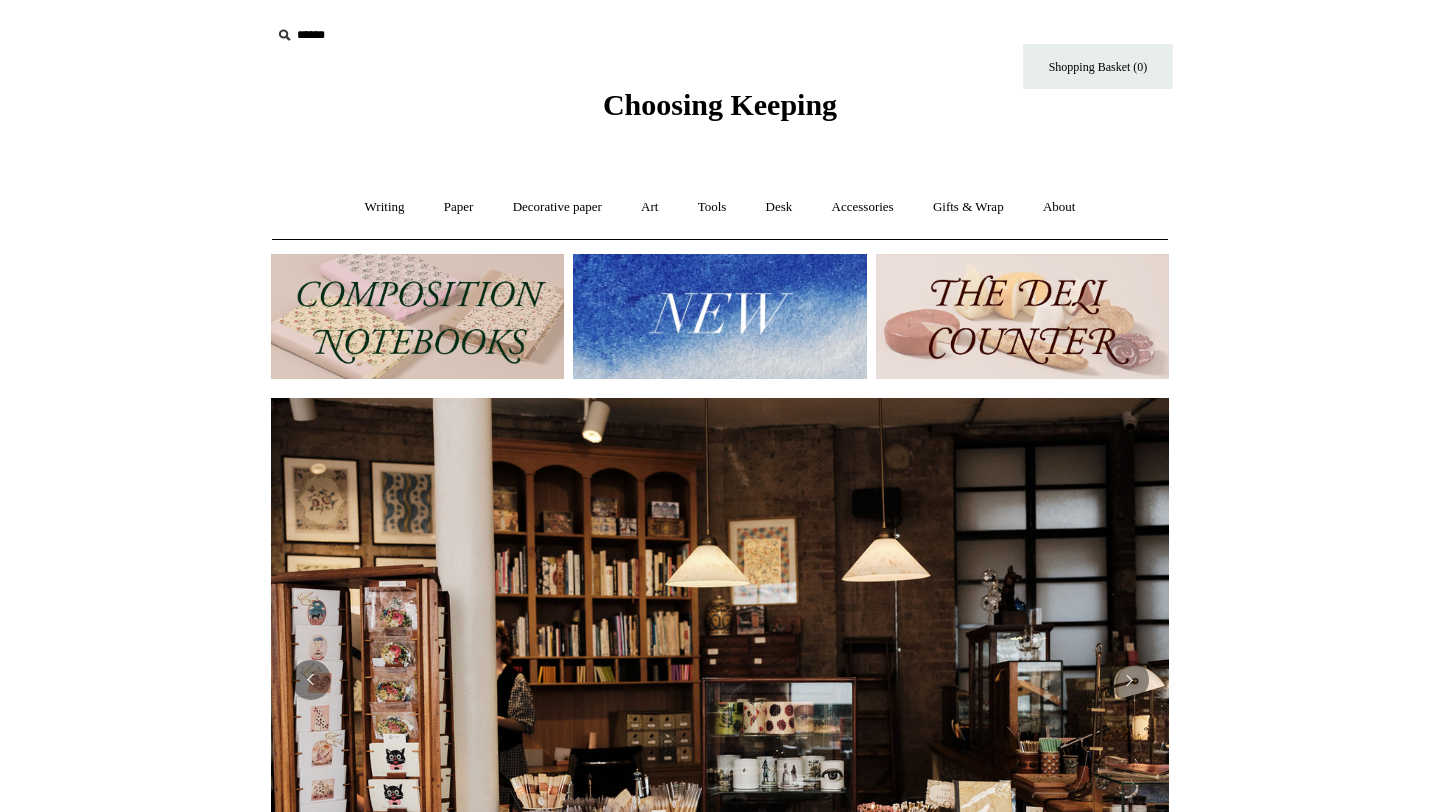scroll, scrollTop: 0, scrollLeft: 0, axis: both 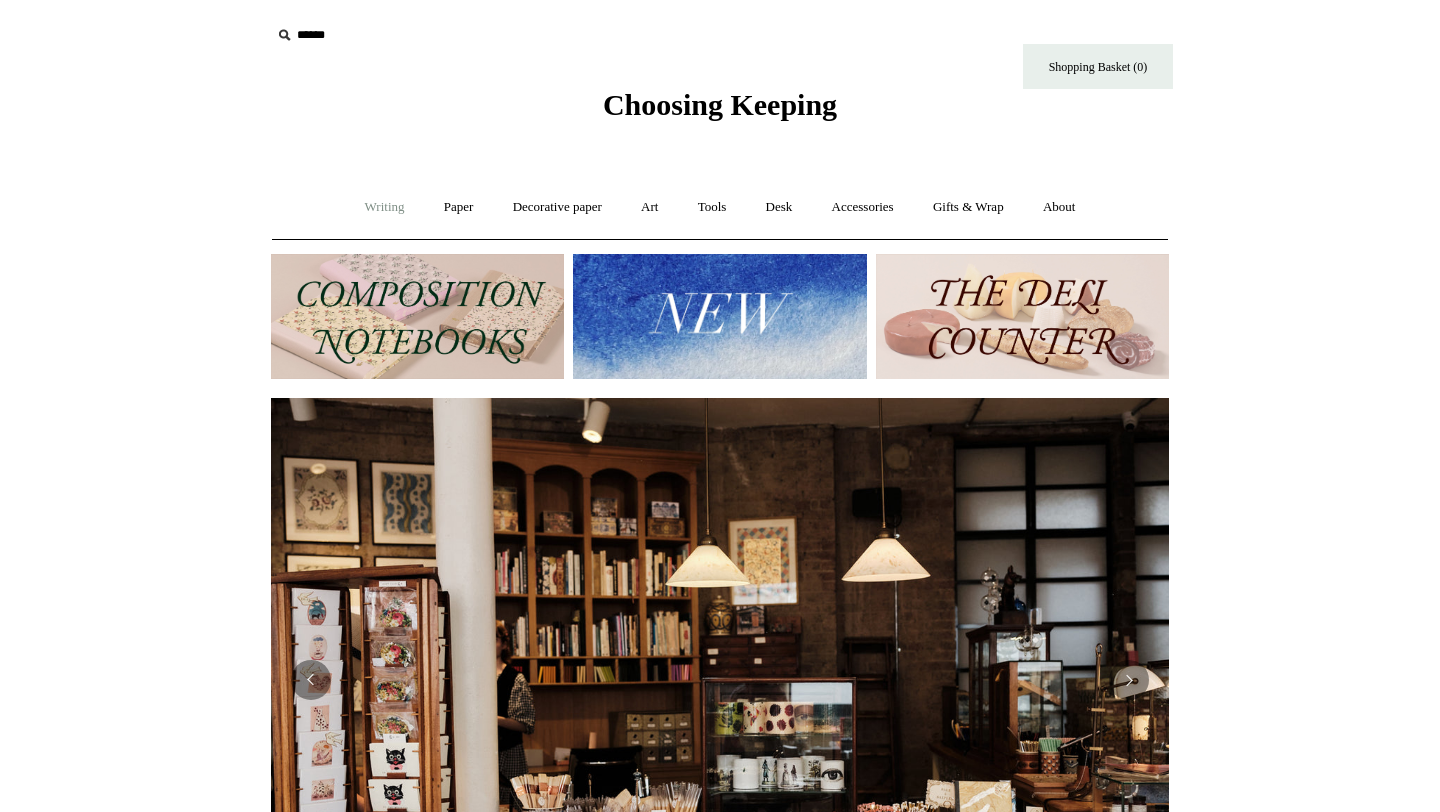 click on "Writing +" at bounding box center [385, 207] 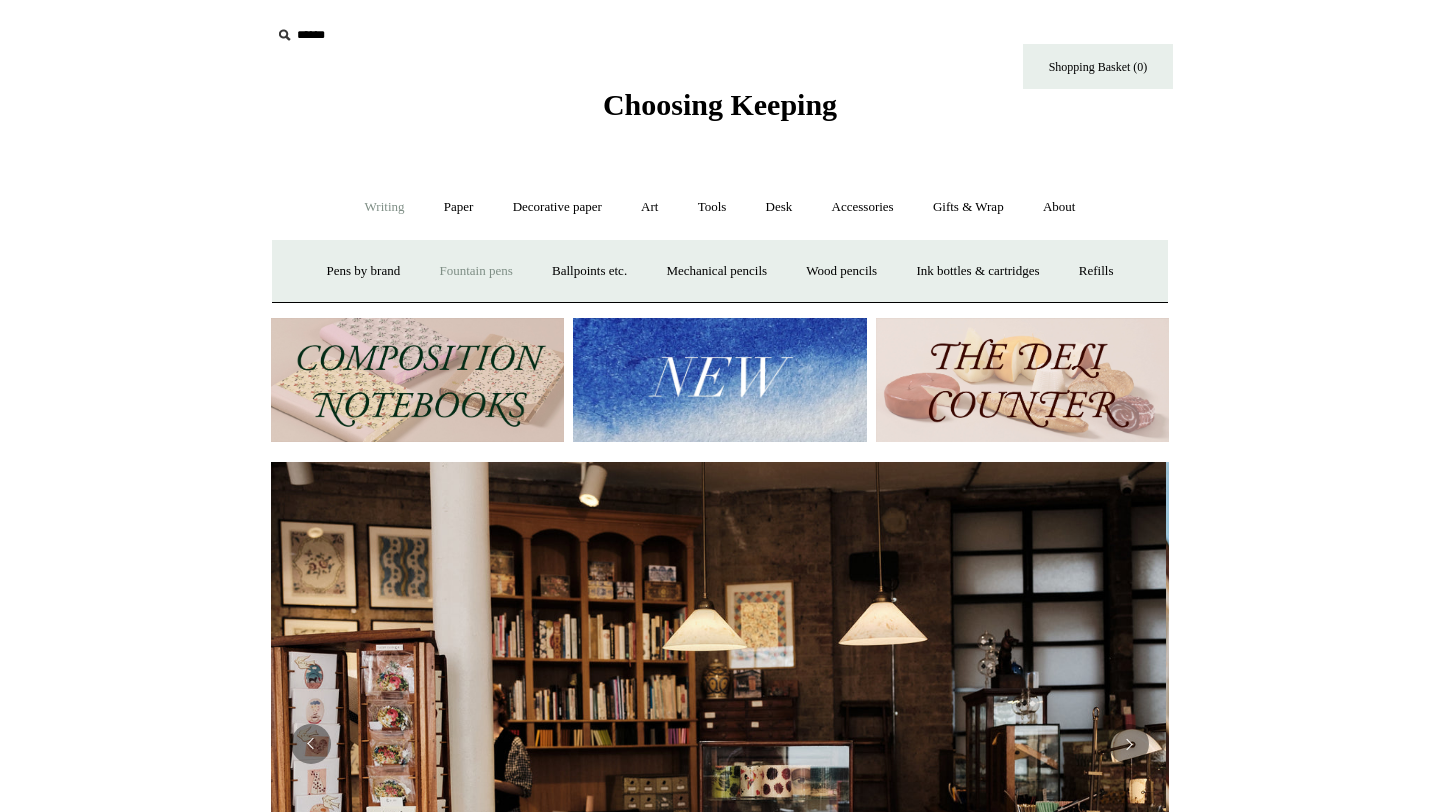 scroll, scrollTop: 0, scrollLeft: 0, axis: both 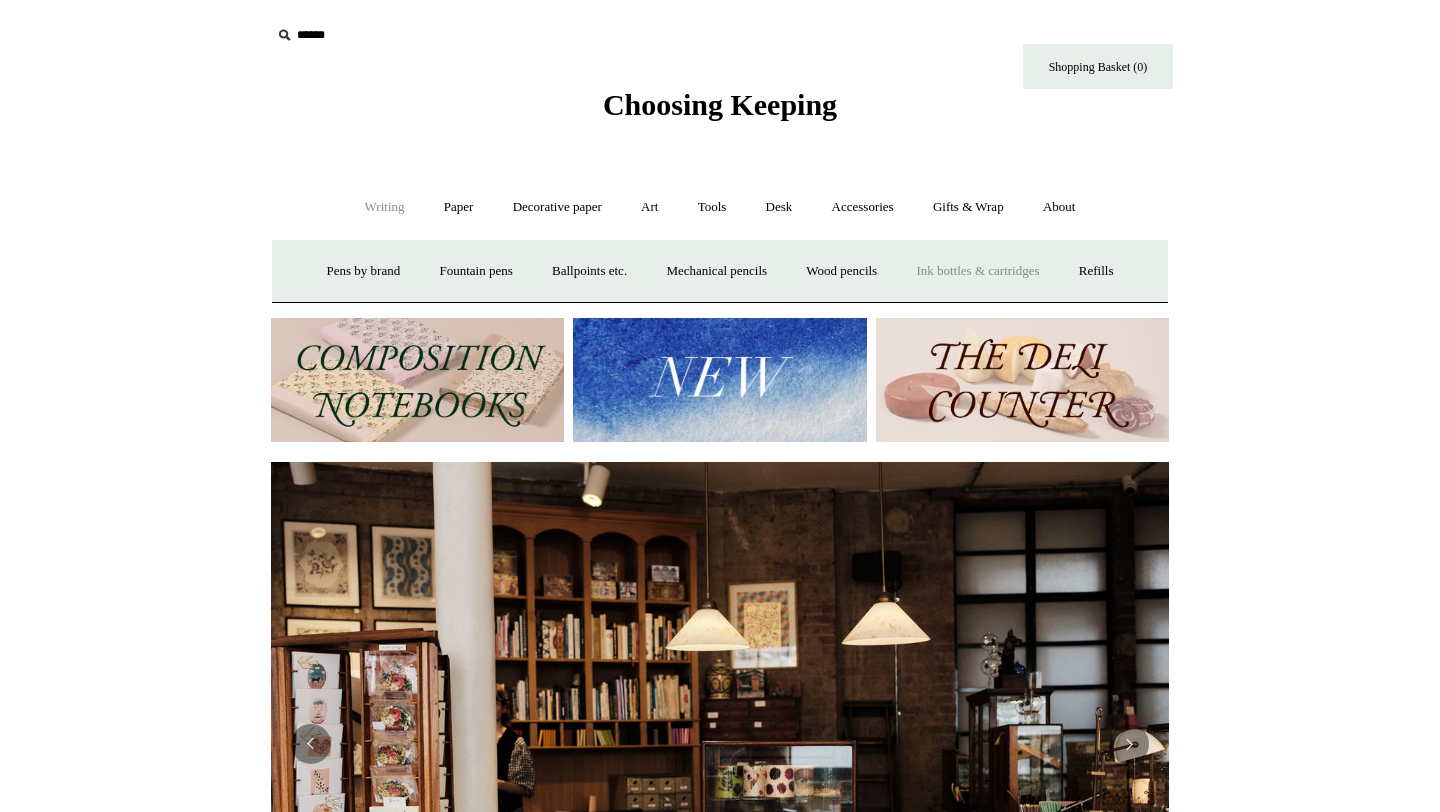click on "Ink bottles & cartridges +" at bounding box center (977, 271) 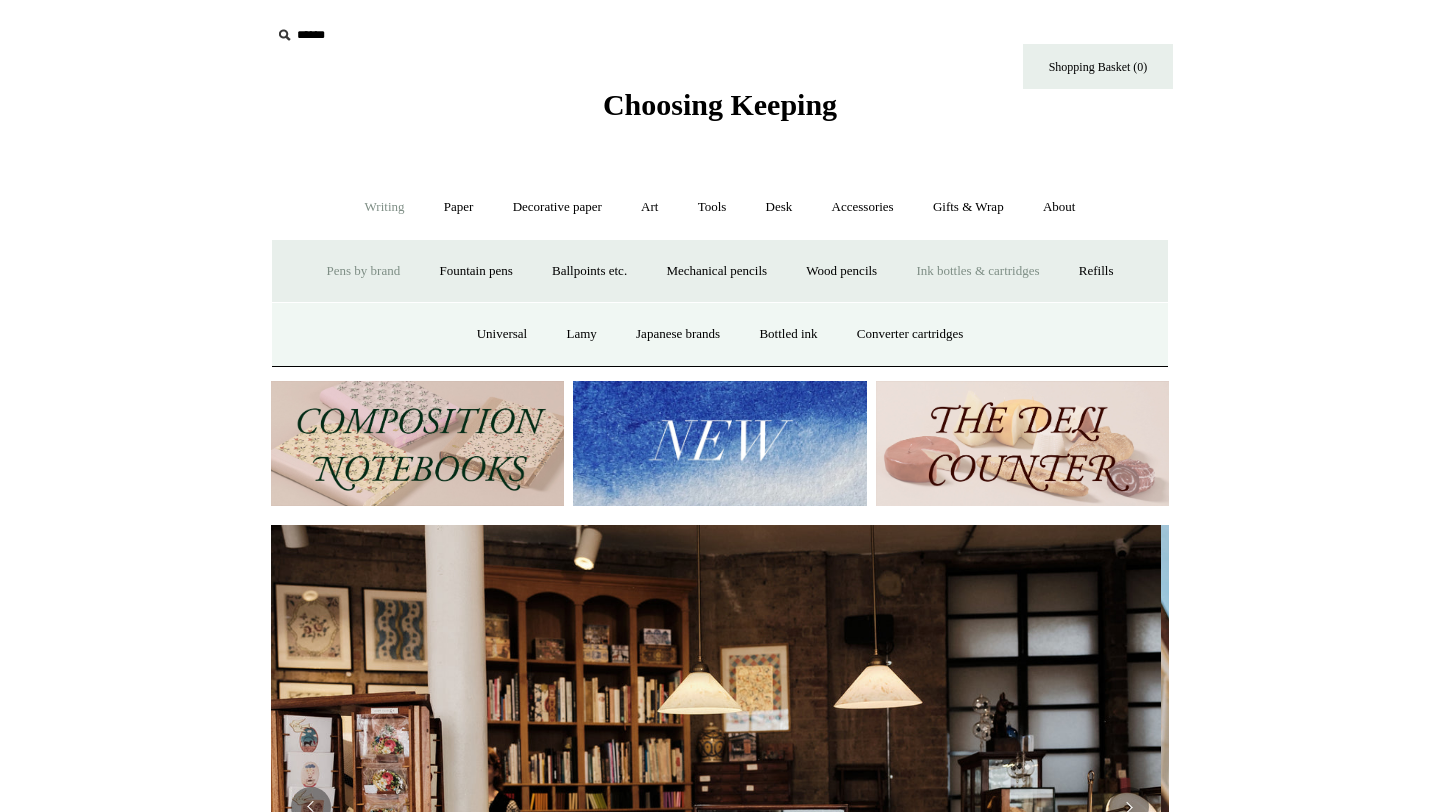 scroll, scrollTop: 0, scrollLeft: 0, axis: both 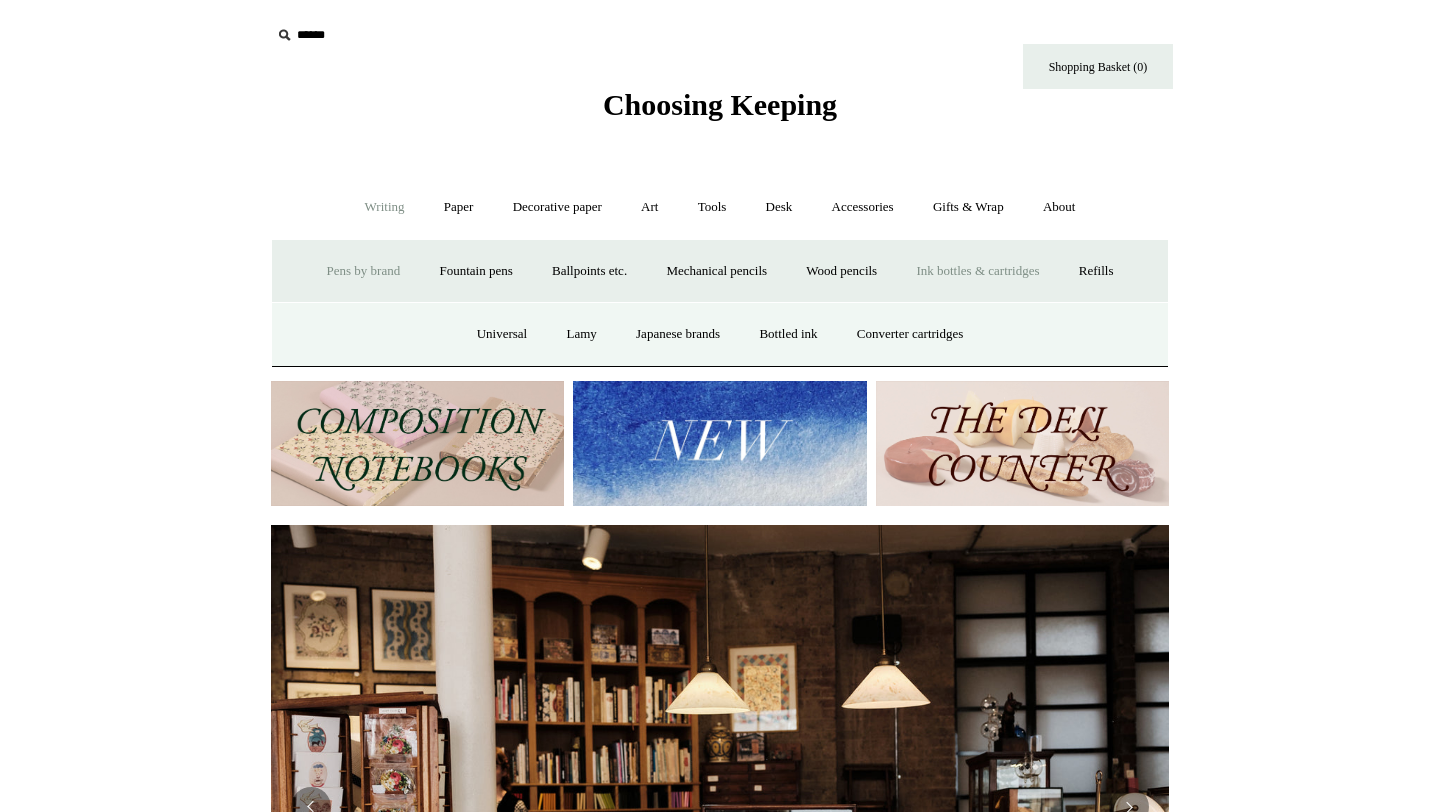 click on "Pens by brand +" at bounding box center (364, 271) 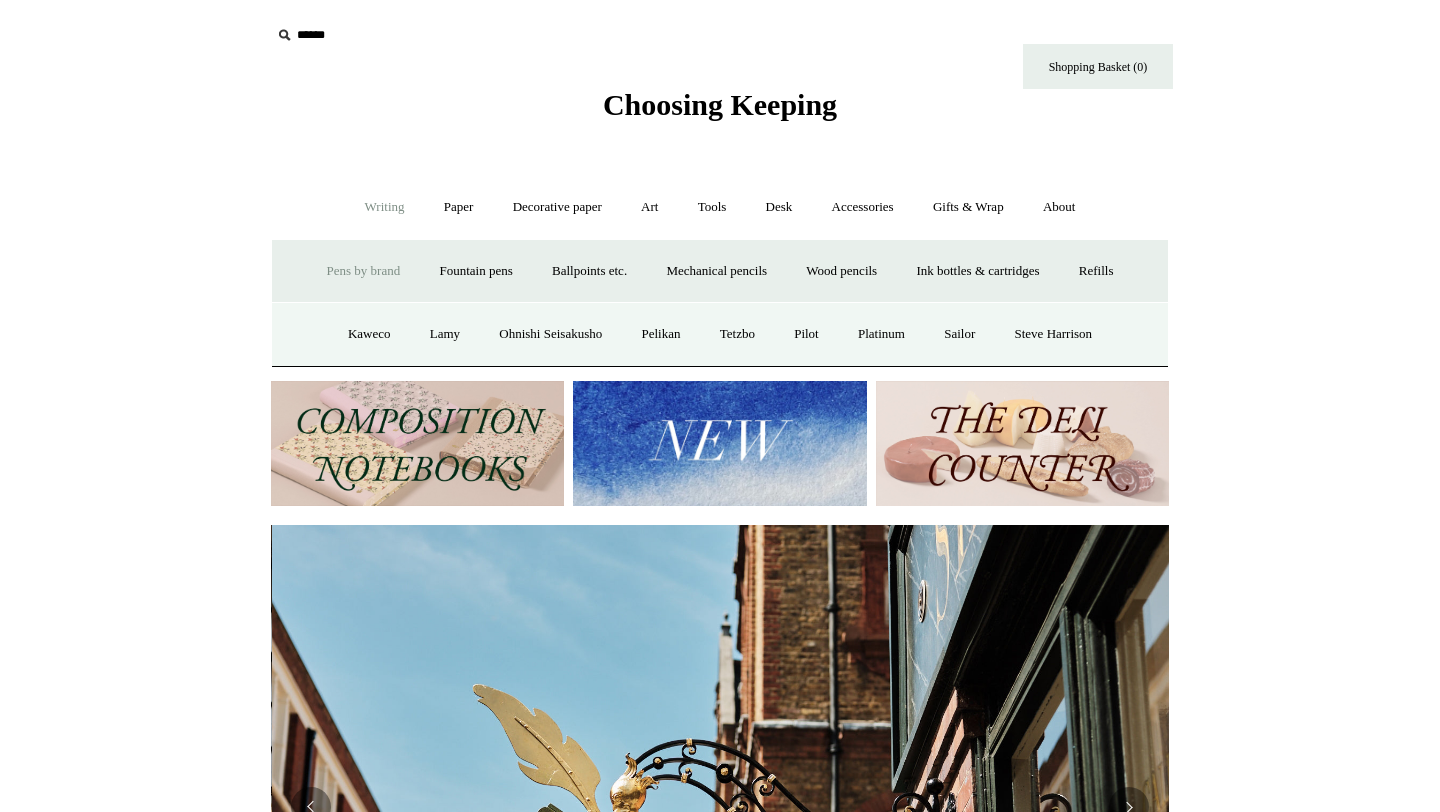scroll, scrollTop: 0, scrollLeft: 898, axis: horizontal 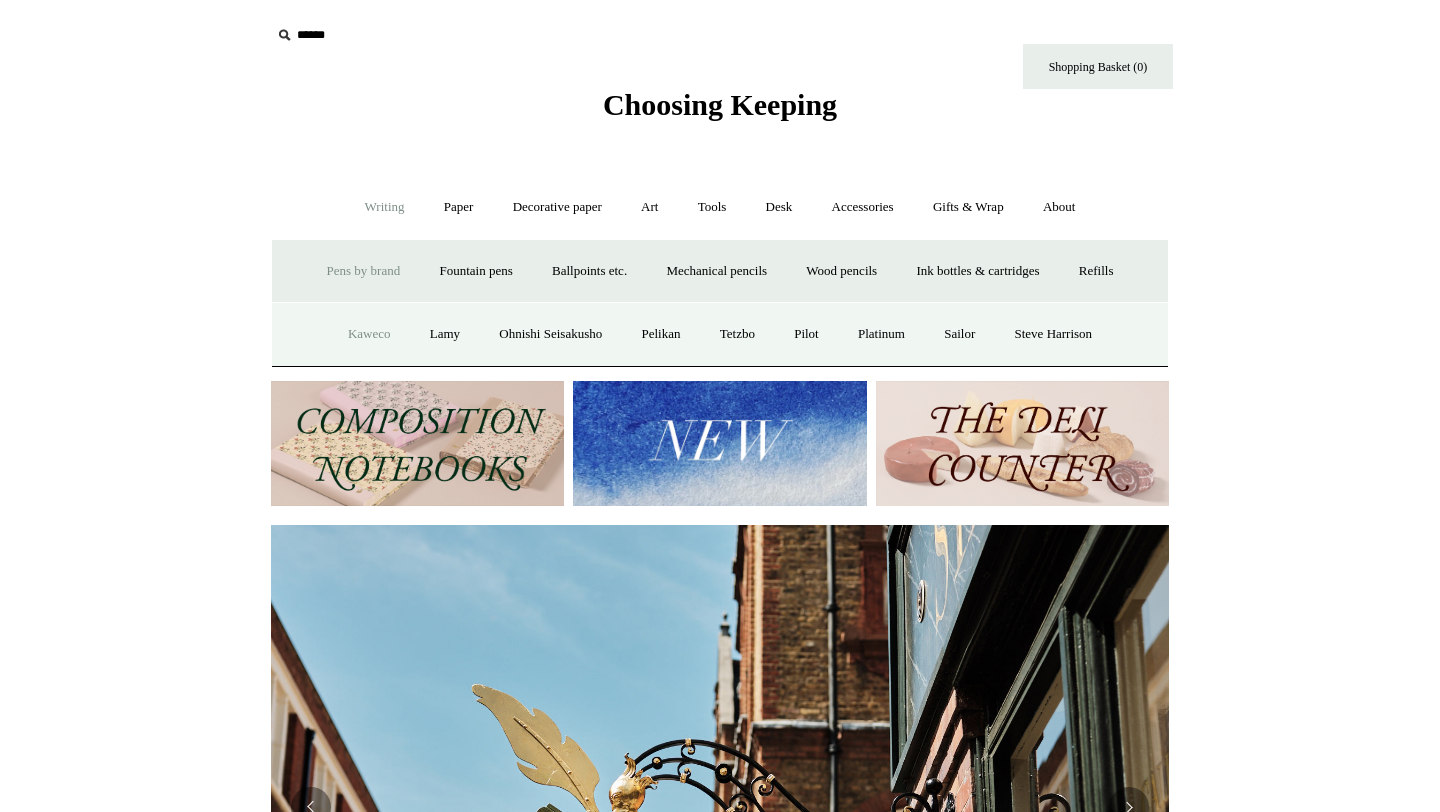 click on "Kaweco" at bounding box center [369, 334] 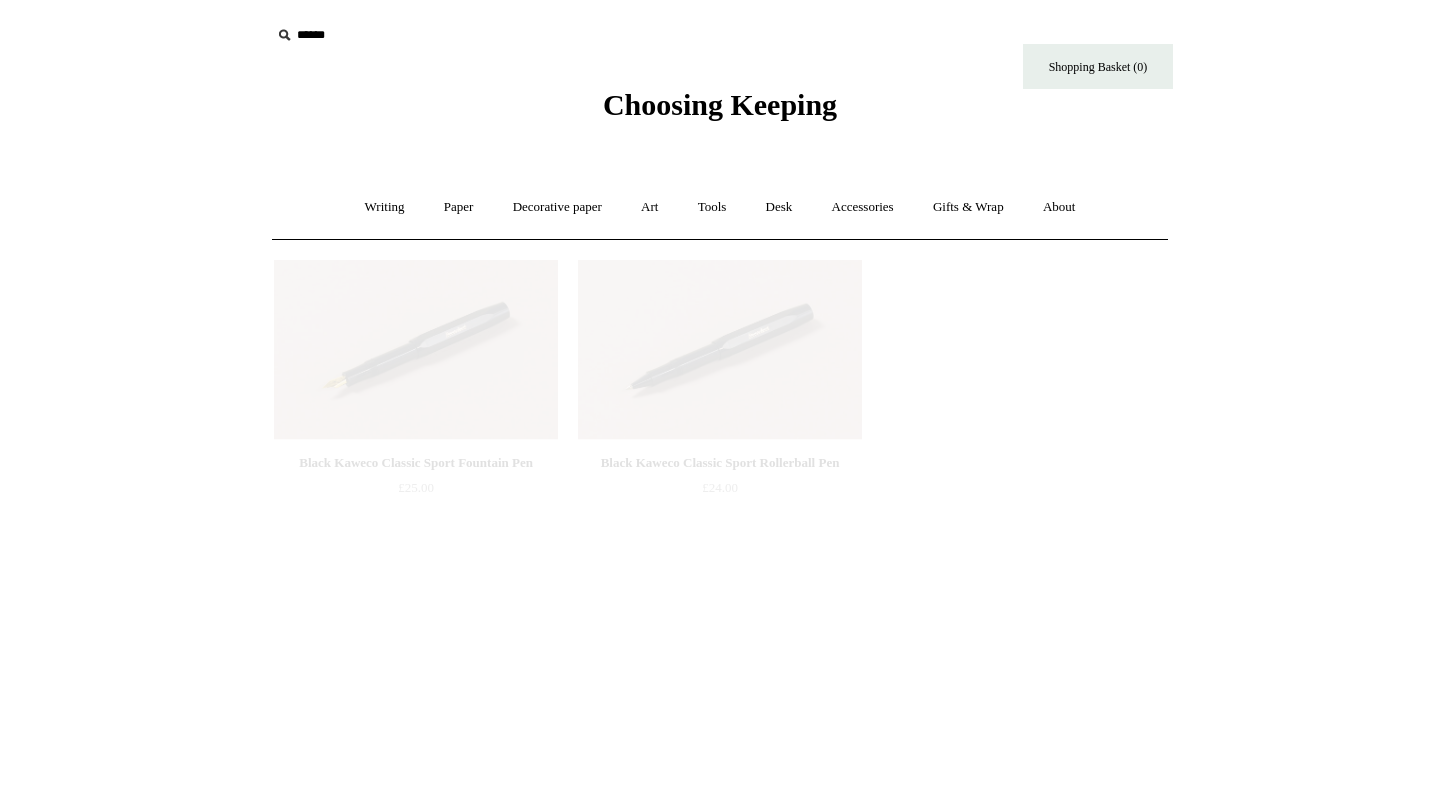 scroll, scrollTop: 0, scrollLeft: 0, axis: both 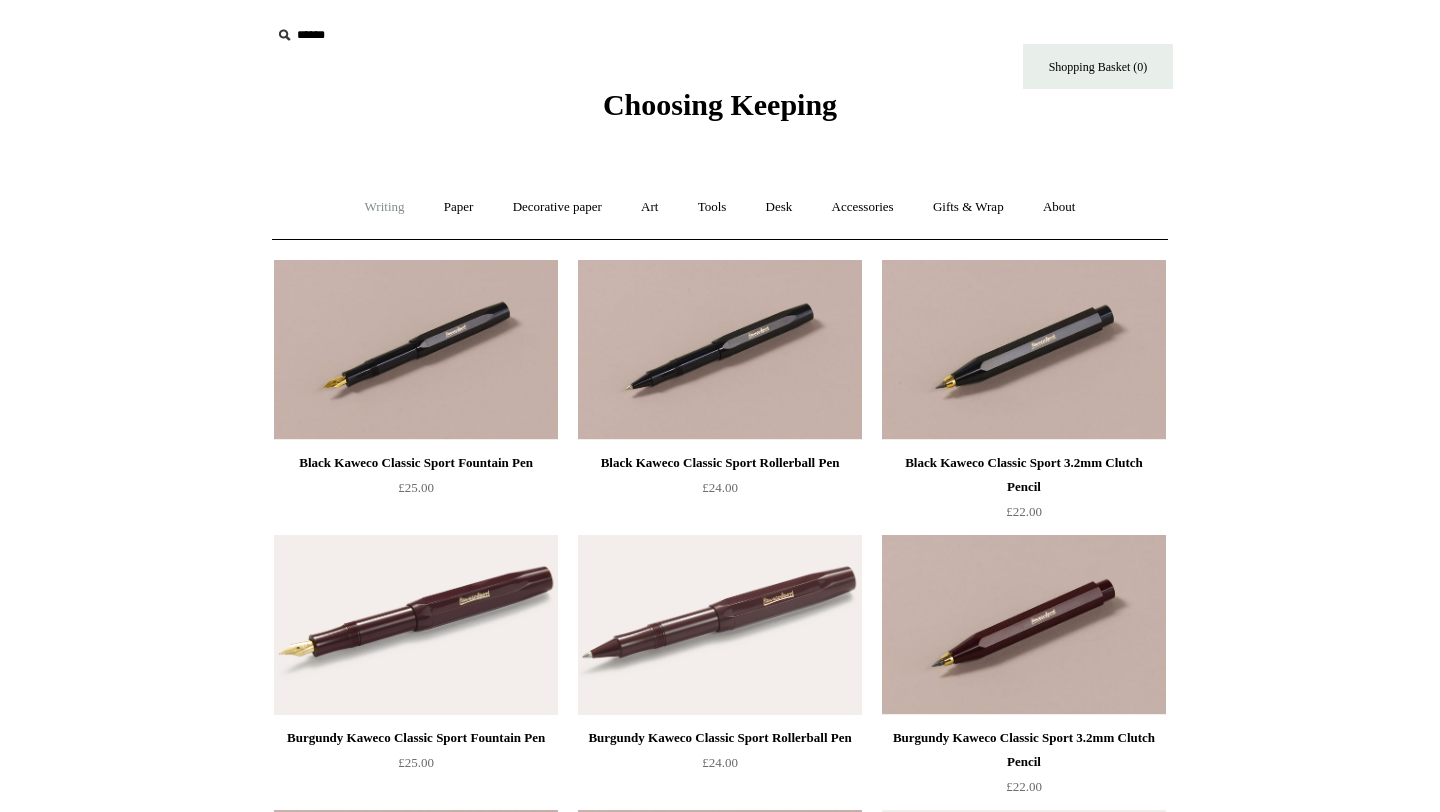 click on "Writing +" at bounding box center (385, 207) 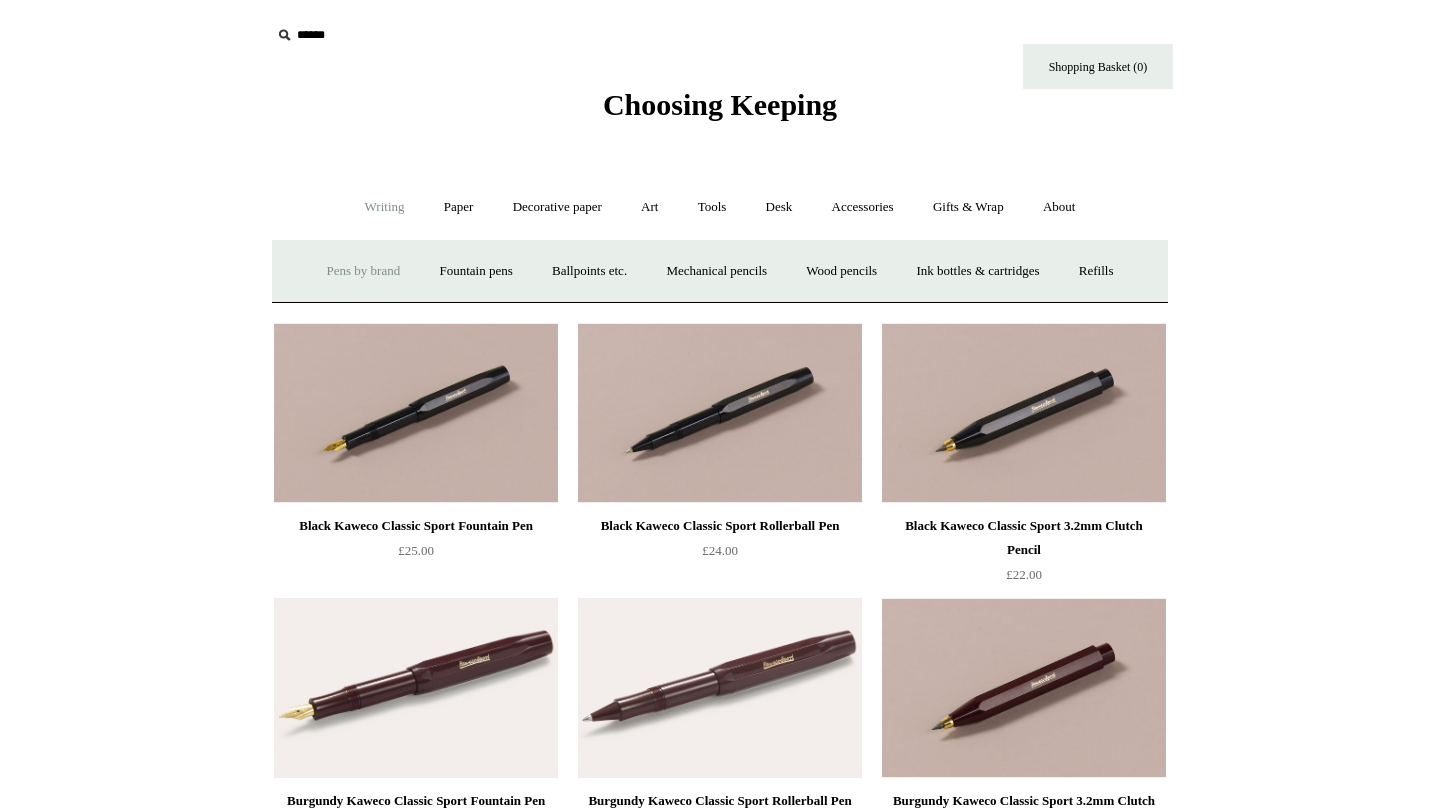 click on "Pens by brand +" at bounding box center (364, 271) 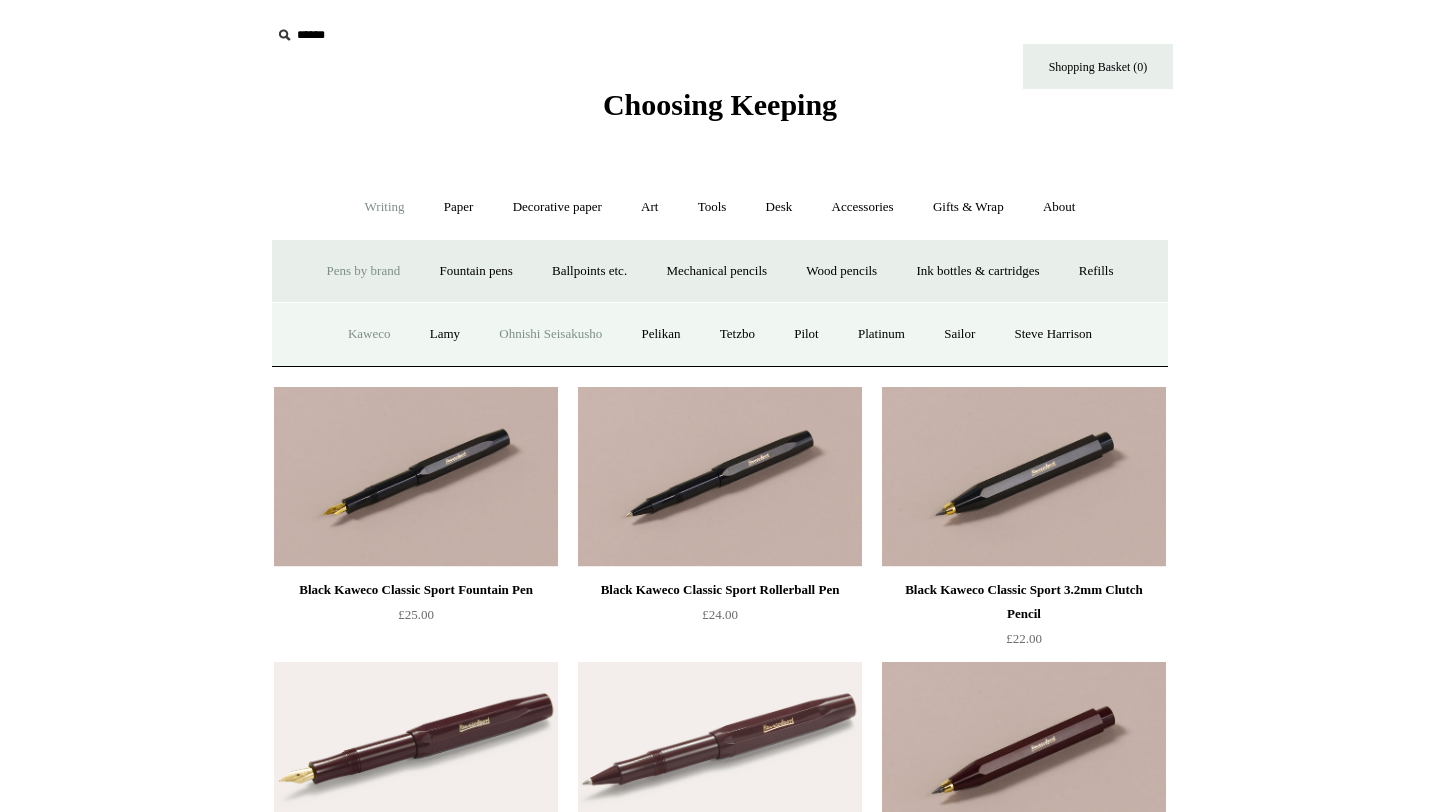 click on "Ohnishi Seisakusho" at bounding box center (550, 334) 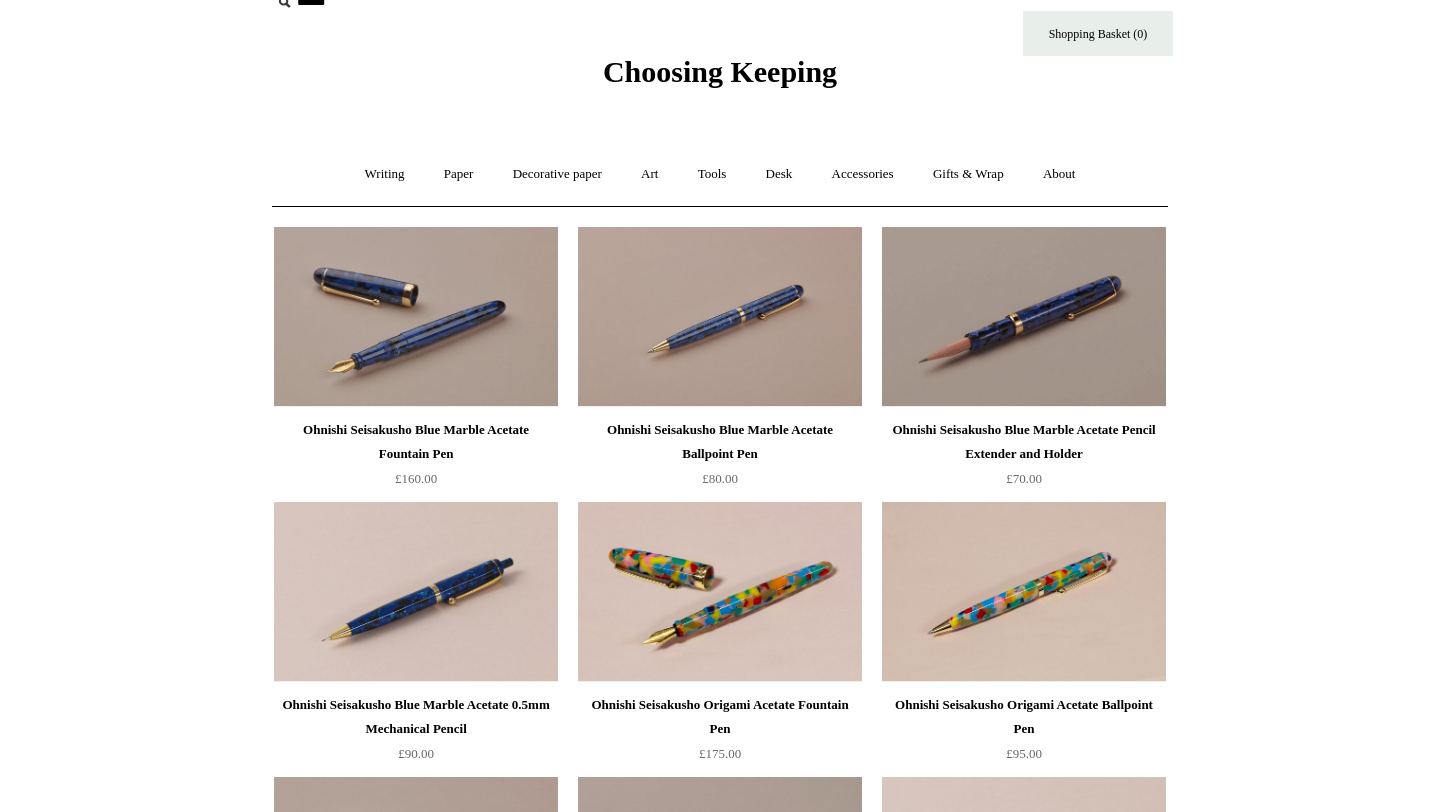 scroll, scrollTop: 0, scrollLeft: 0, axis: both 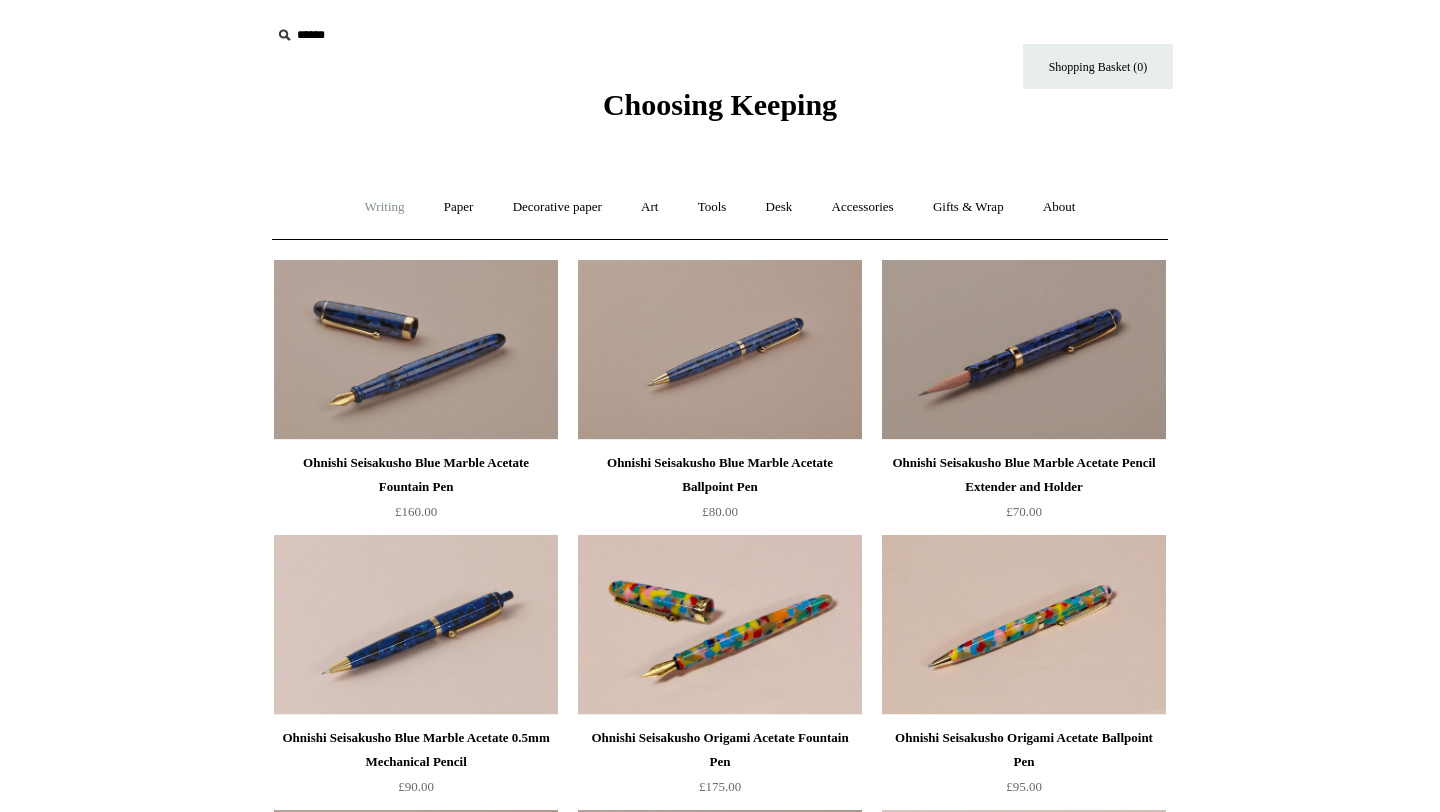 click on "Writing +" at bounding box center (385, 207) 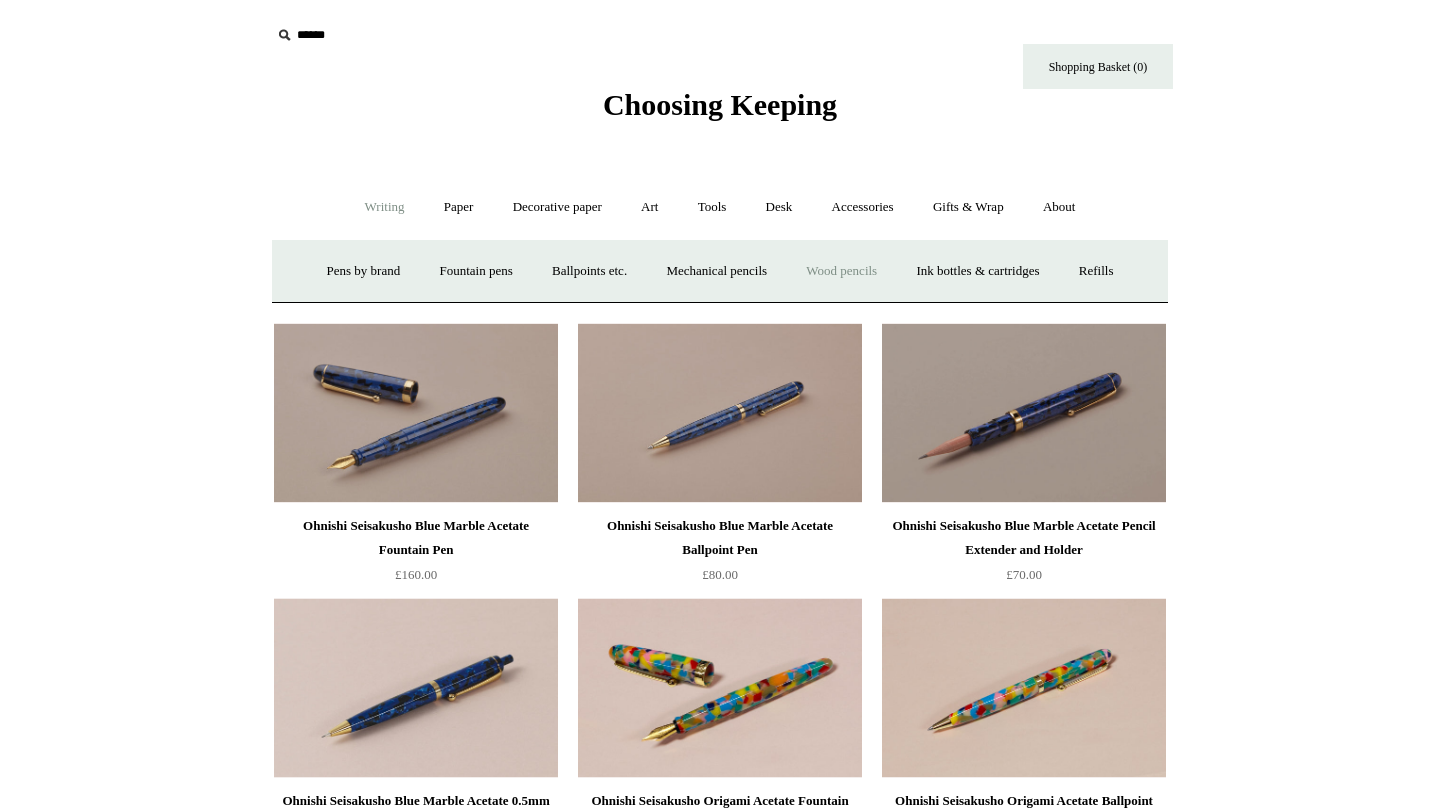 click on "Wood pencils +" at bounding box center (841, 271) 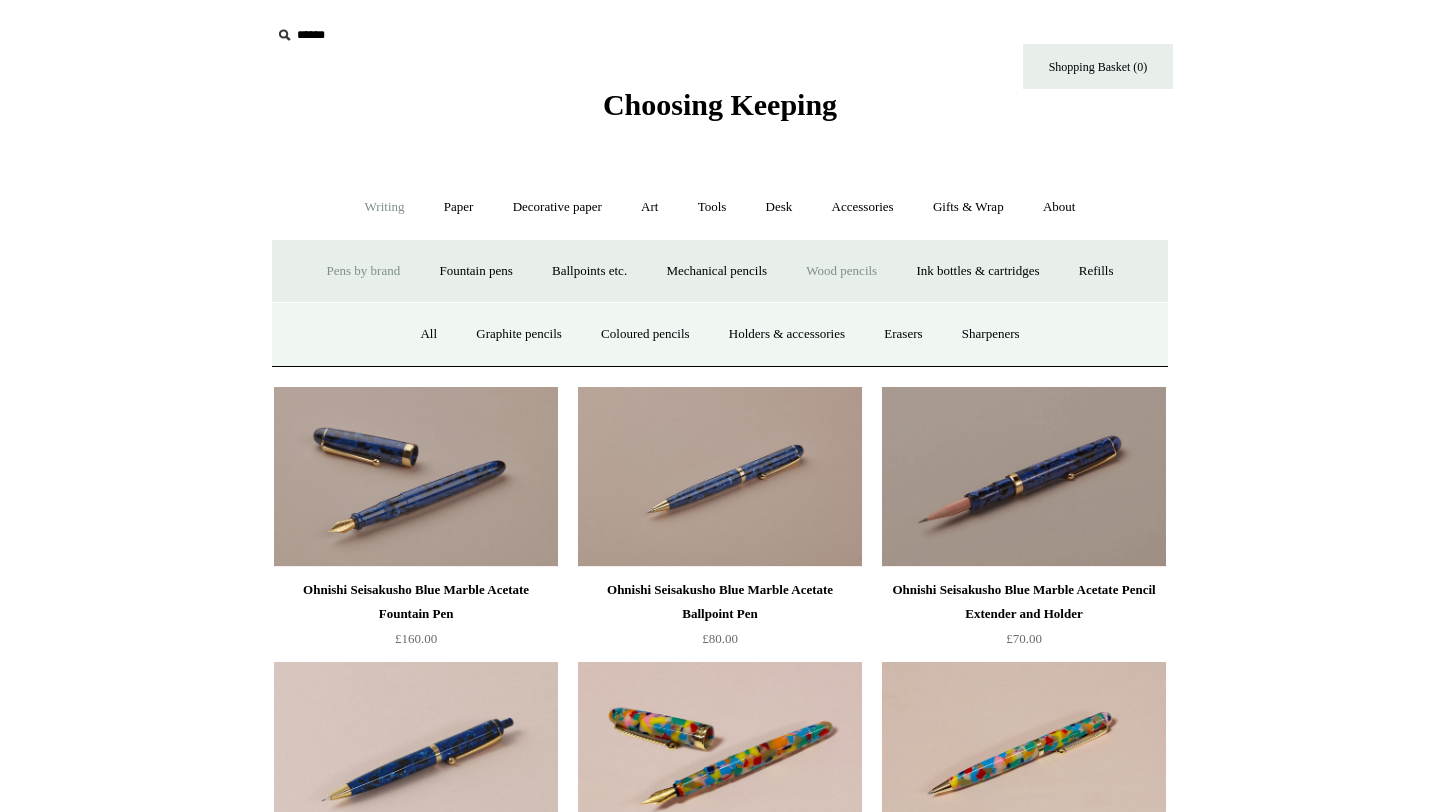 click on "Pens by brand +" at bounding box center (364, 271) 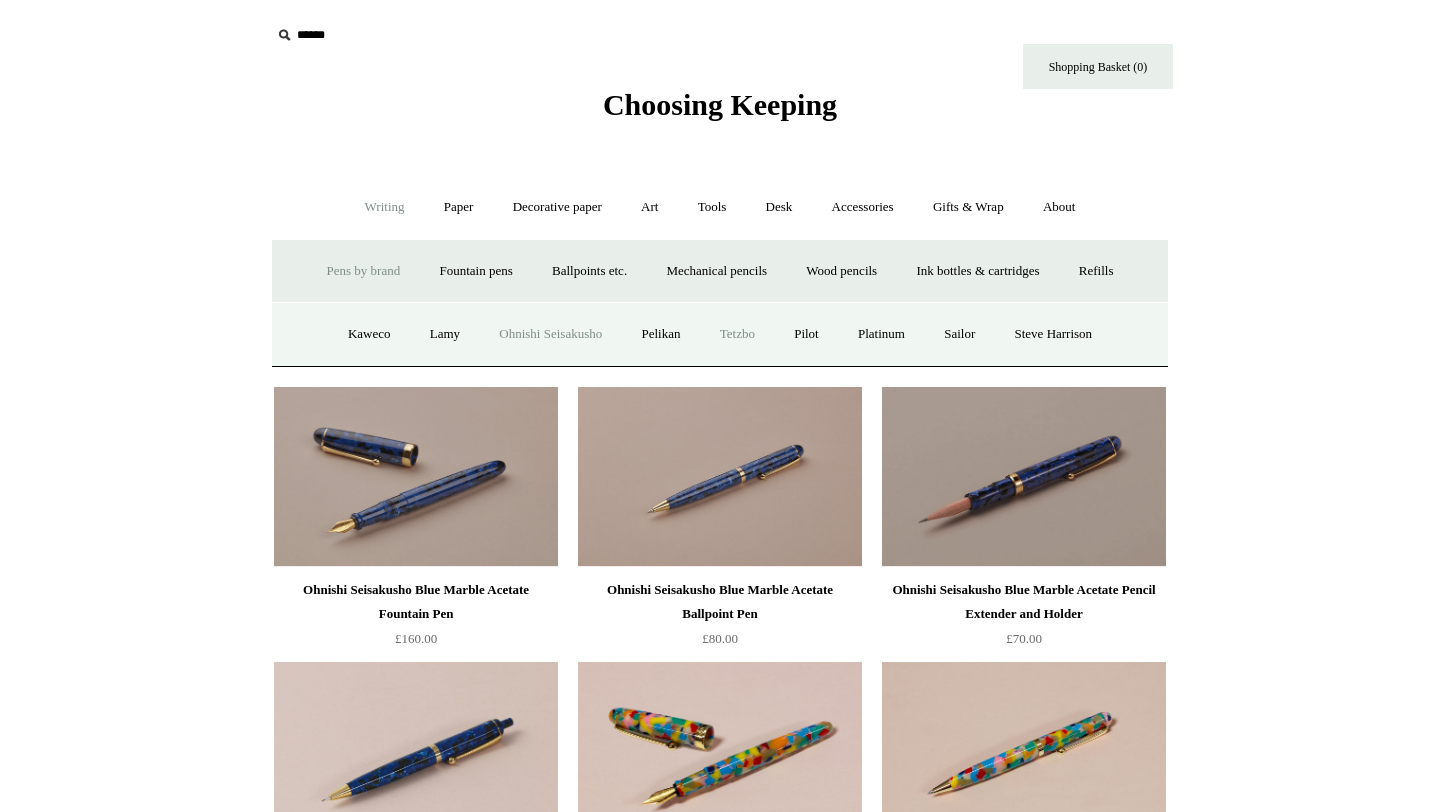 click on "Tetzbo" at bounding box center [737, 334] 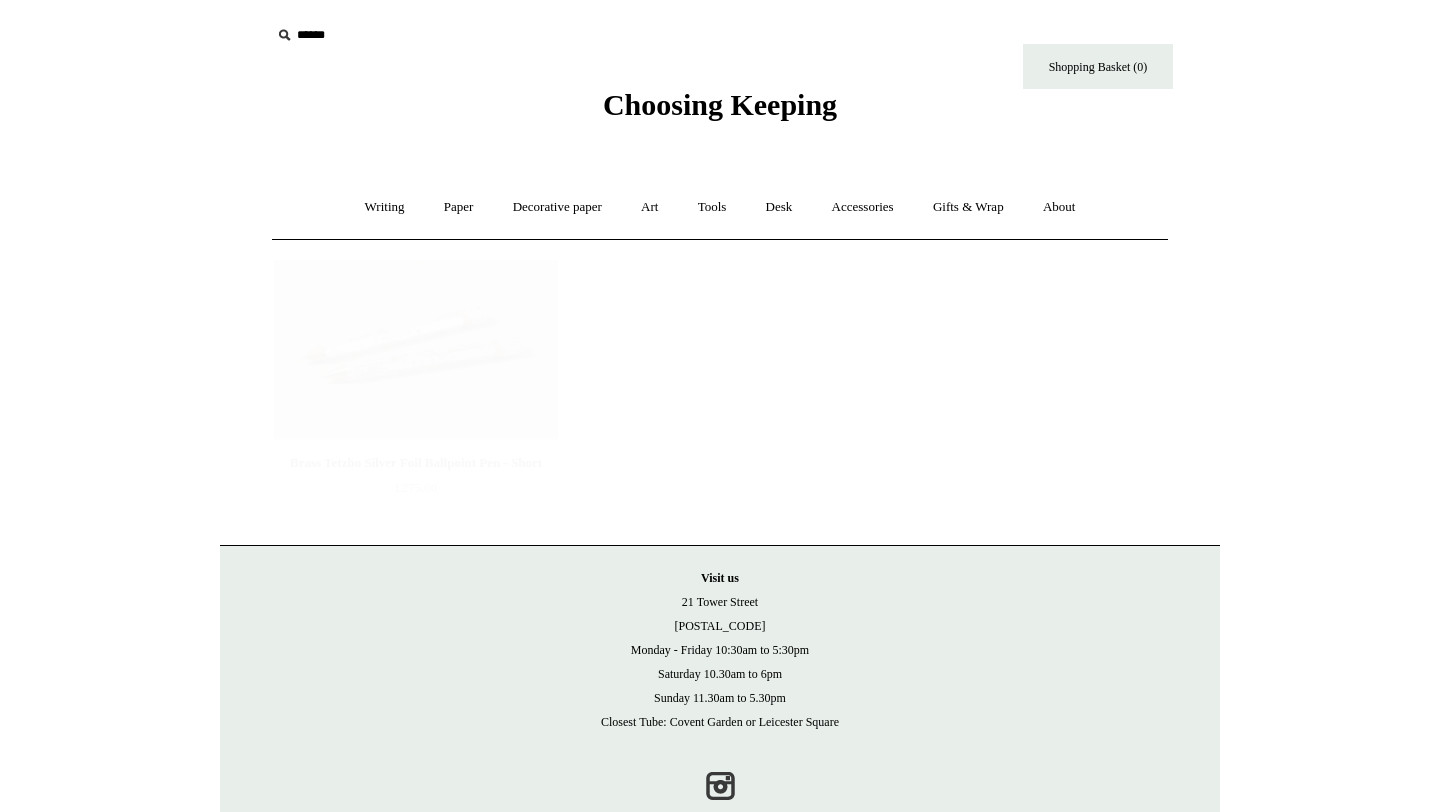 scroll, scrollTop: 0, scrollLeft: 0, axis: both 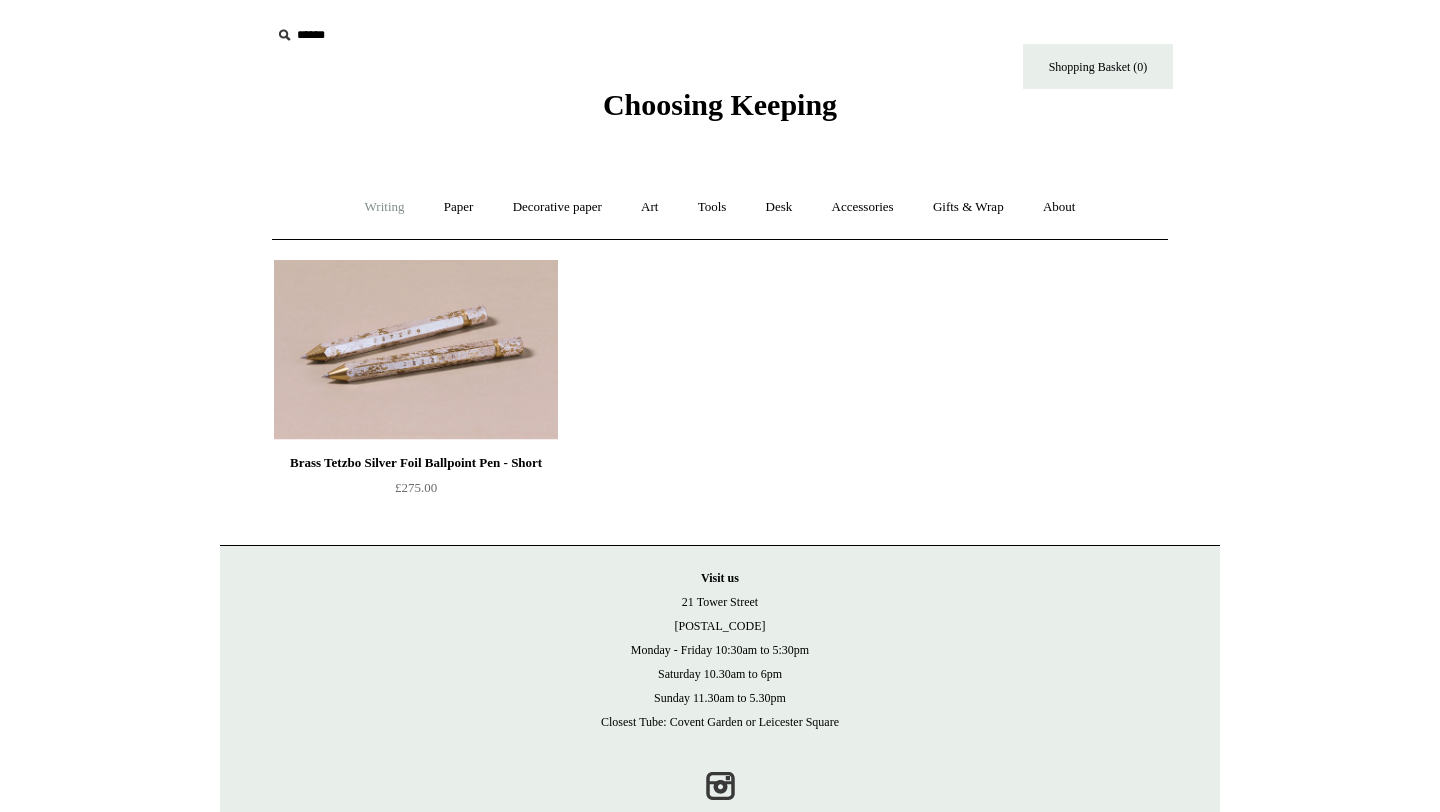 click on "Writing +" at bounding box center (385, 207) 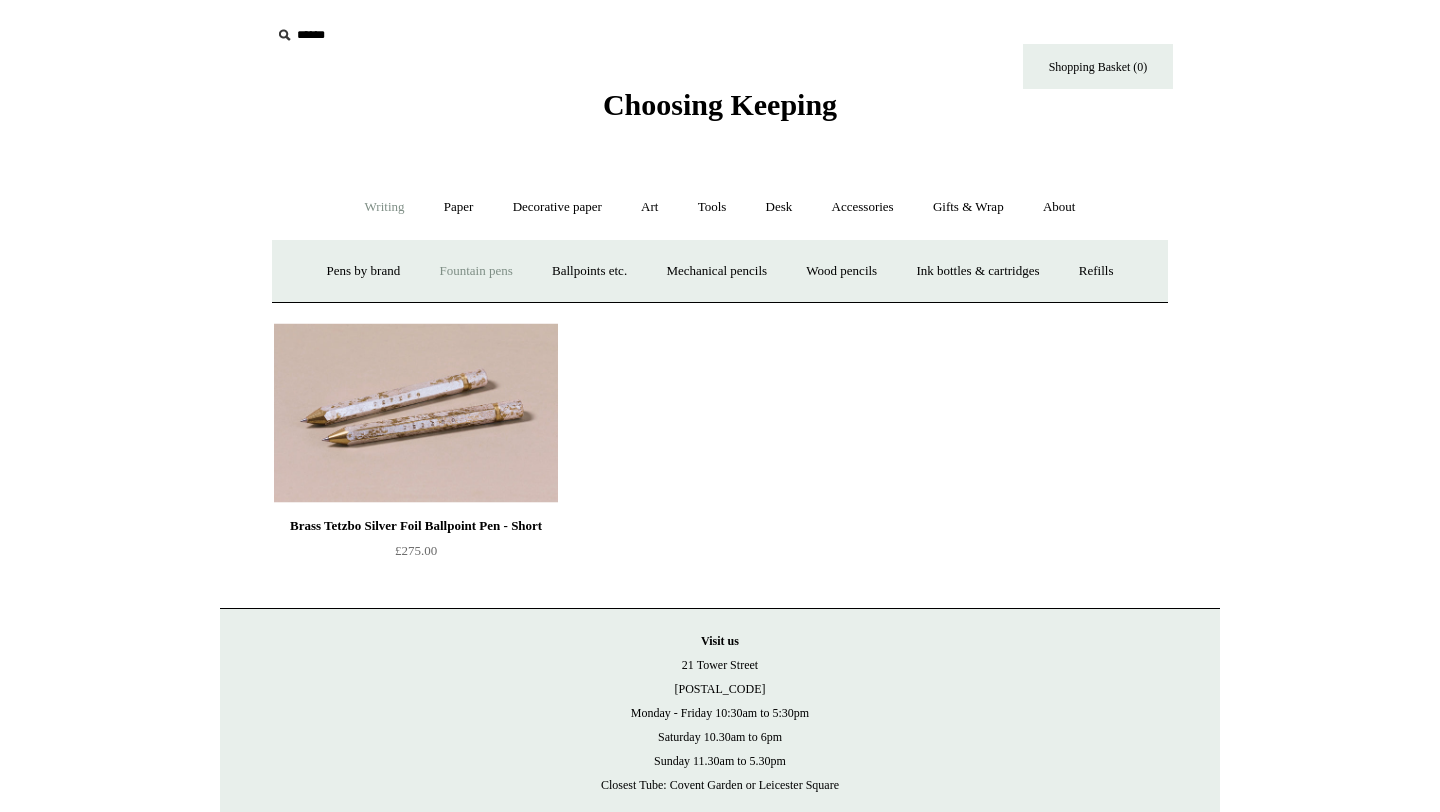 click on "Fountain pens +" at bounding box center (475, 271) 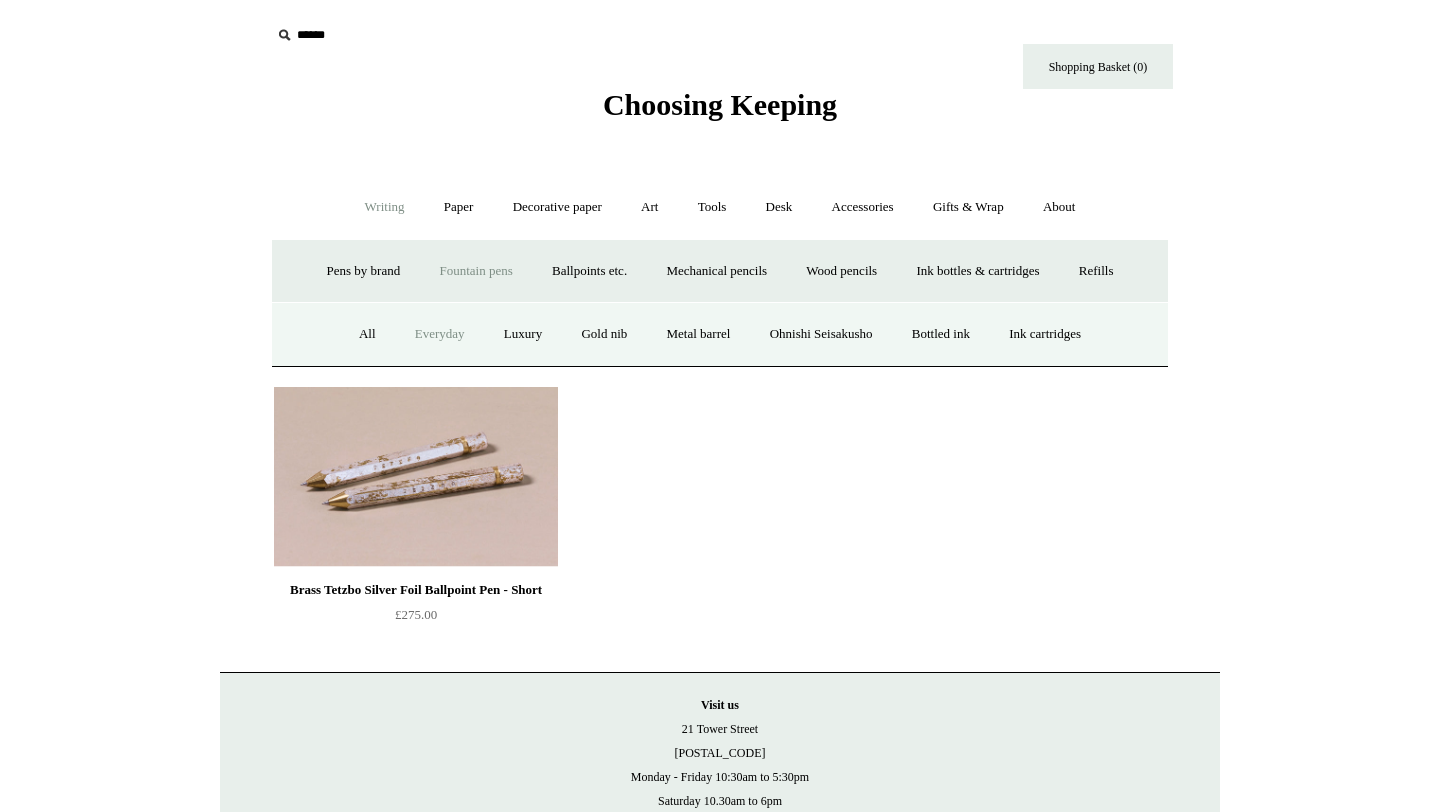 click on "Everyday" at bounding box center (440, 334) 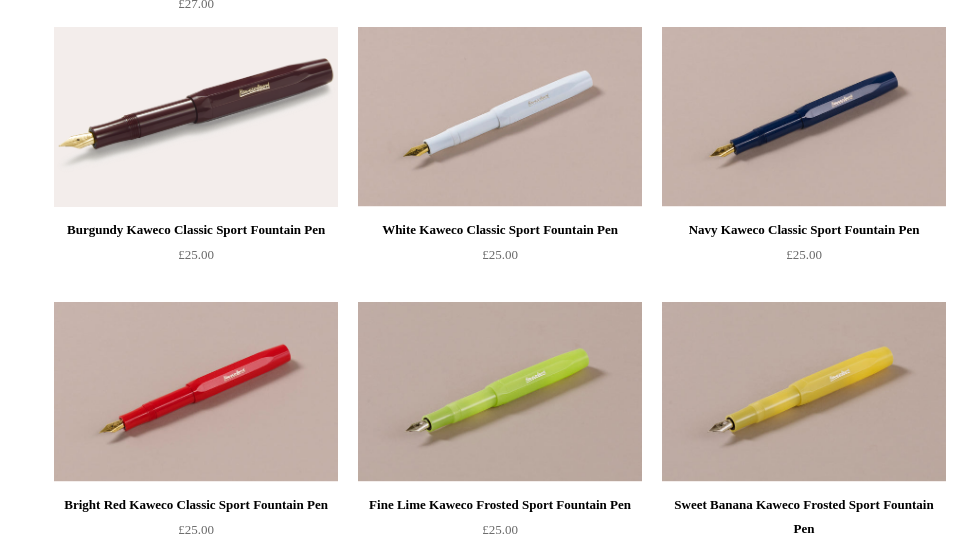 scroll, scrollTop: 139, scrollLeft: 0, axis: vertical 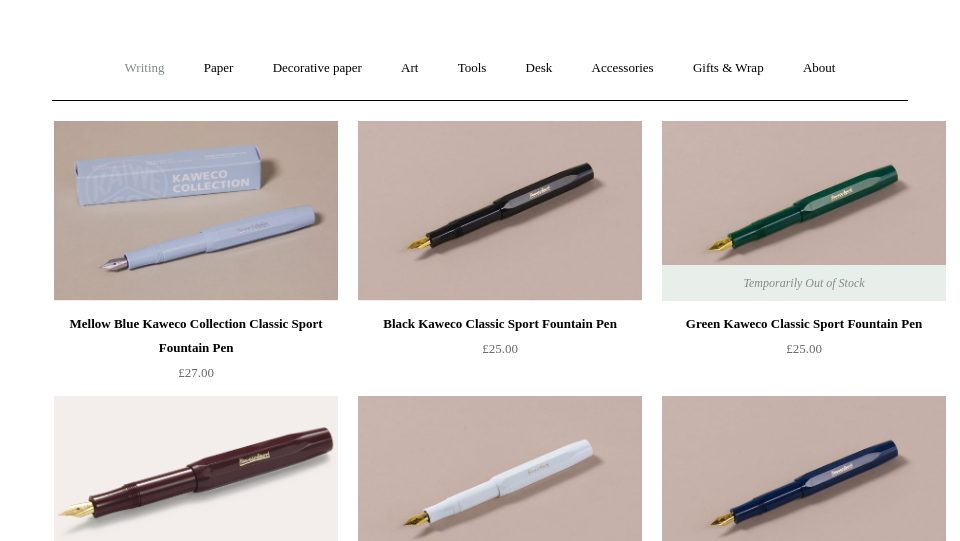 click on "Writing +" at bounding box center (145, 68) 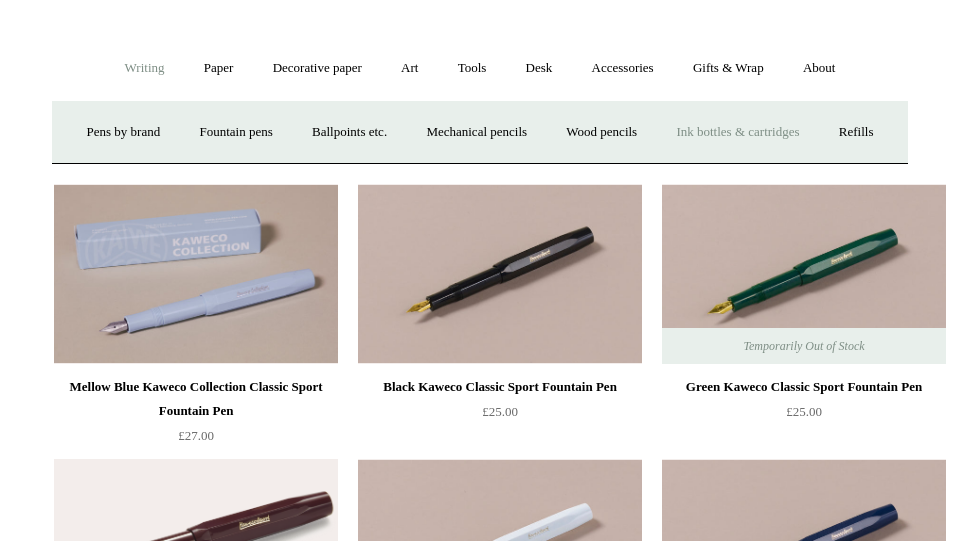 click on "Ink bottles & cartridges +" at bounding box center (737, 132) 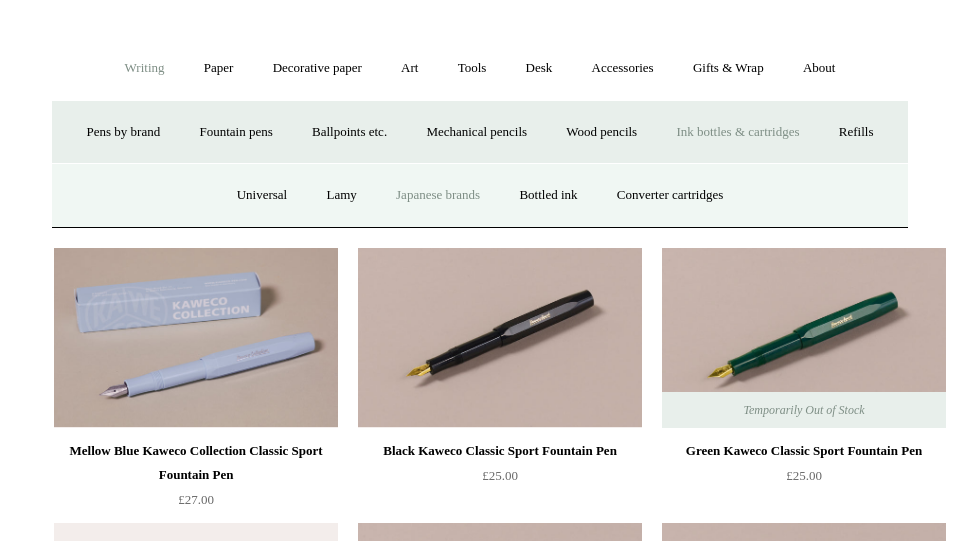 click on "Japanese brands" at bounding box center (438, 195) 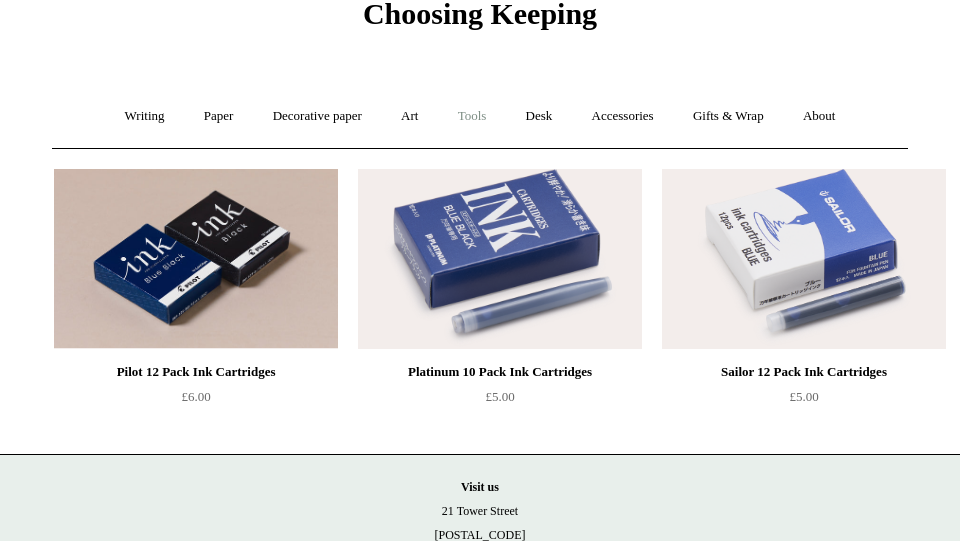 scroll, scrollTop: 0, scrollLeft: 0, axis: both 